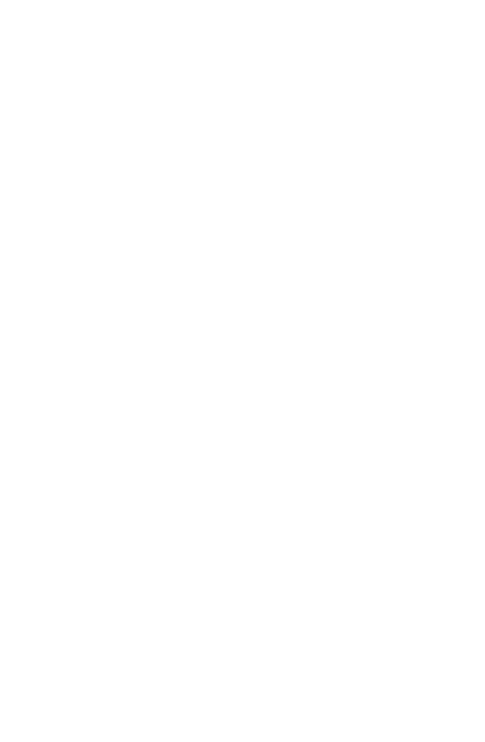 scroll, scrollTop: 0, scrollLeft: 0, axis: both 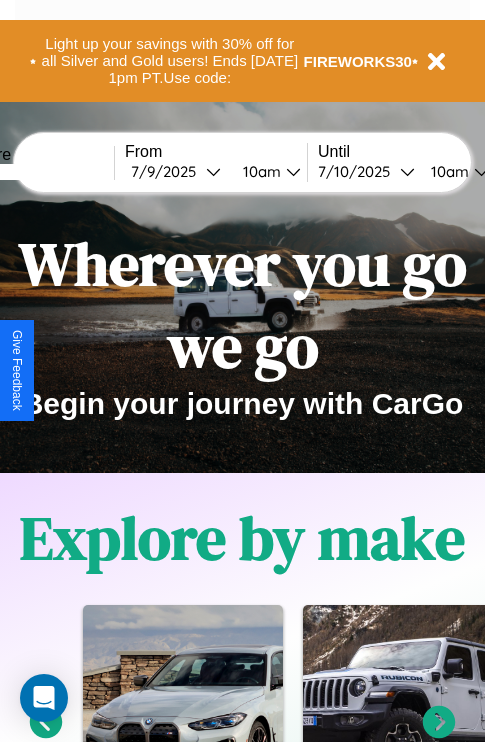 click at bounding box center (39, 172) 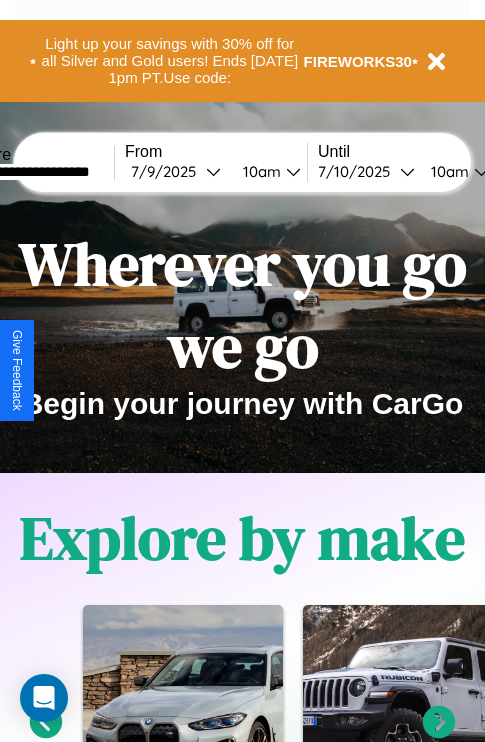 type on "**********" 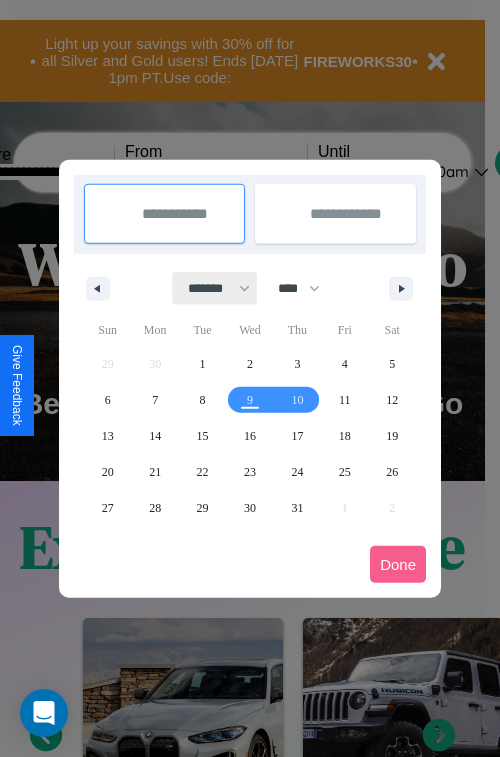 click on "******* ******** ***** ***** *** **** **** ****** ********* ******* ******** ********" at bounding box center (215, 288) 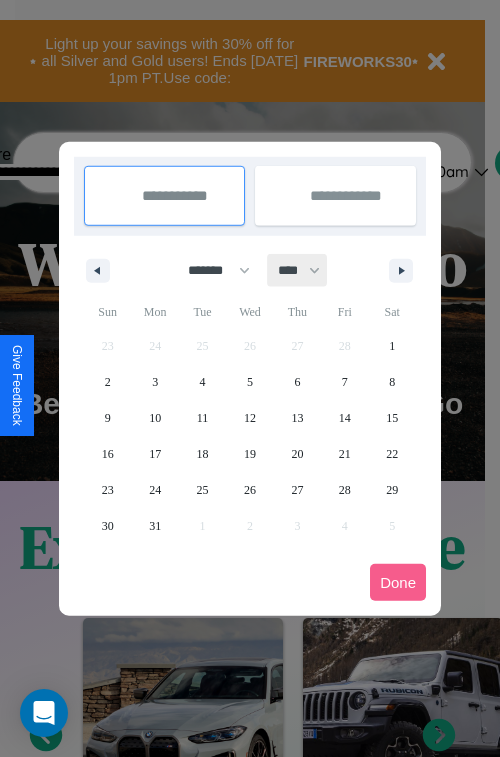 click on "**** **** **** **** **** **** **** **** **** **** **** **** **** **** **** **** **** **** **** **** **** **** **** **** **** **** **** **** **** **** **** **** **** **** **** **** **** **** **** **** **** **** **** **** **** **** **** **** **** **** **** **** **** **** **** **** **** **** **** **** **** **** **** **** **** **** **** **** **** **** **** **** **** **** **** **** **** **** **** **** **** **** **** **** **** **** **** **** **** **** **** **** **** **** **** **** **** **** **** **** **** **** **** **** **** **** **** **** **** **** **** **** **** **** **** **** **** **** **** **** ****" at bounding box center [298, 270] 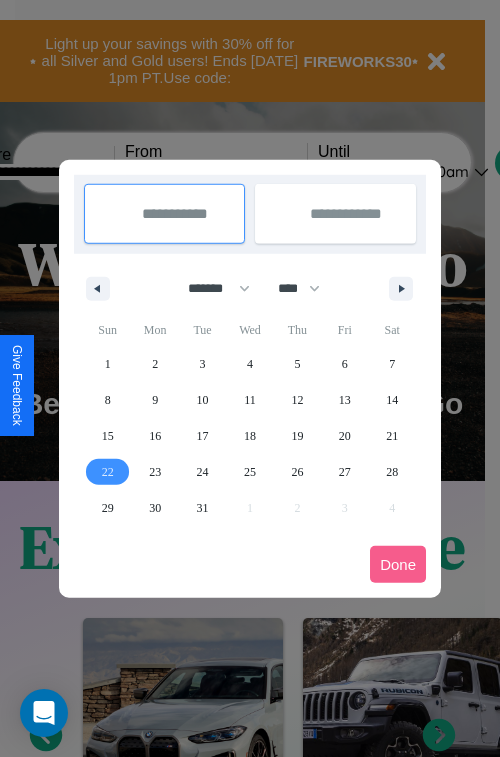 click on "22" at bounding box center [108, 472] 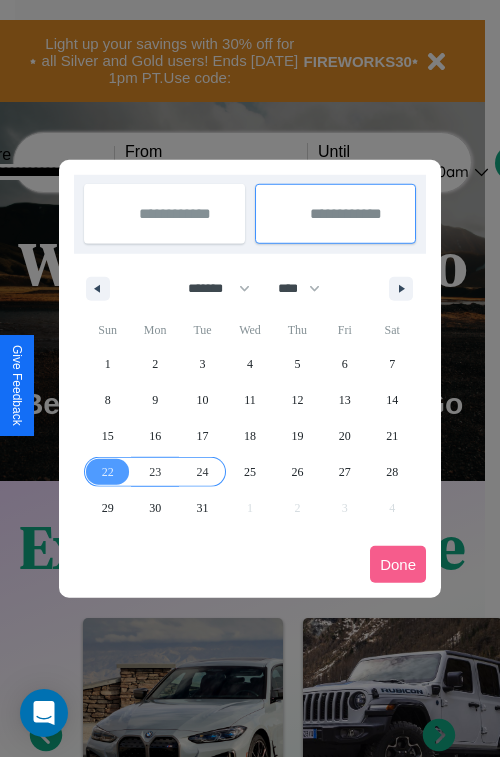 click on "24" at bounding box center (203, 472) 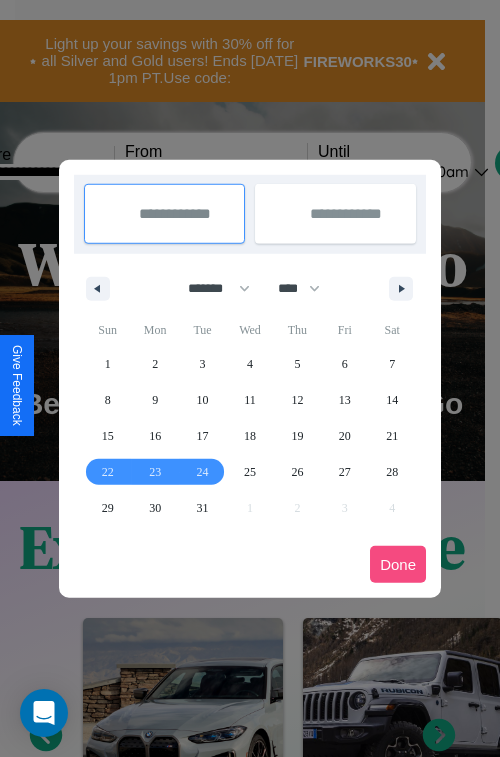 click on "Done" at bounding box center (398, 564) 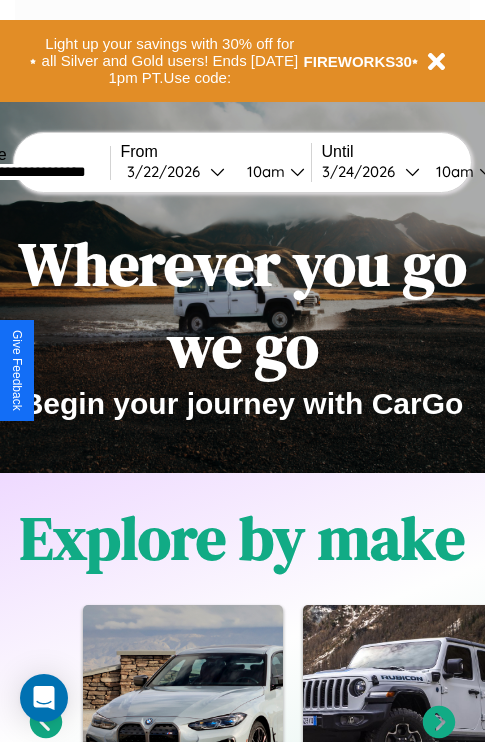 scroll, scrollTop: 0, scrollLeft: 76, axis: horizontal 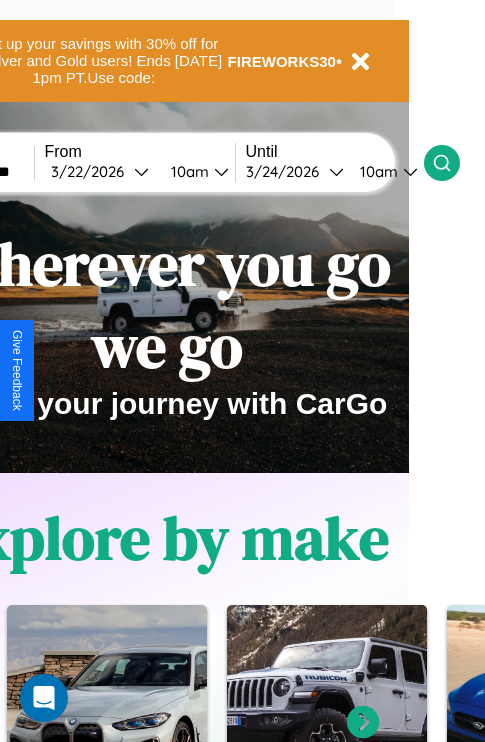 click 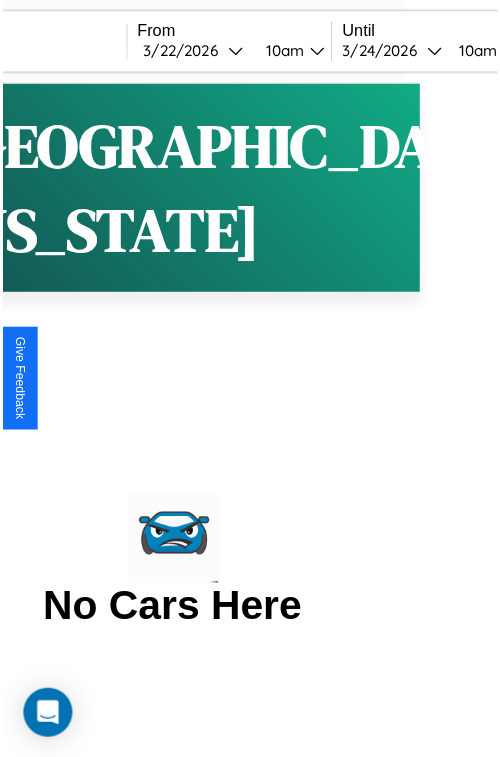 scroll, scrollTop: 0, scrollLeft: 0, axis: both 